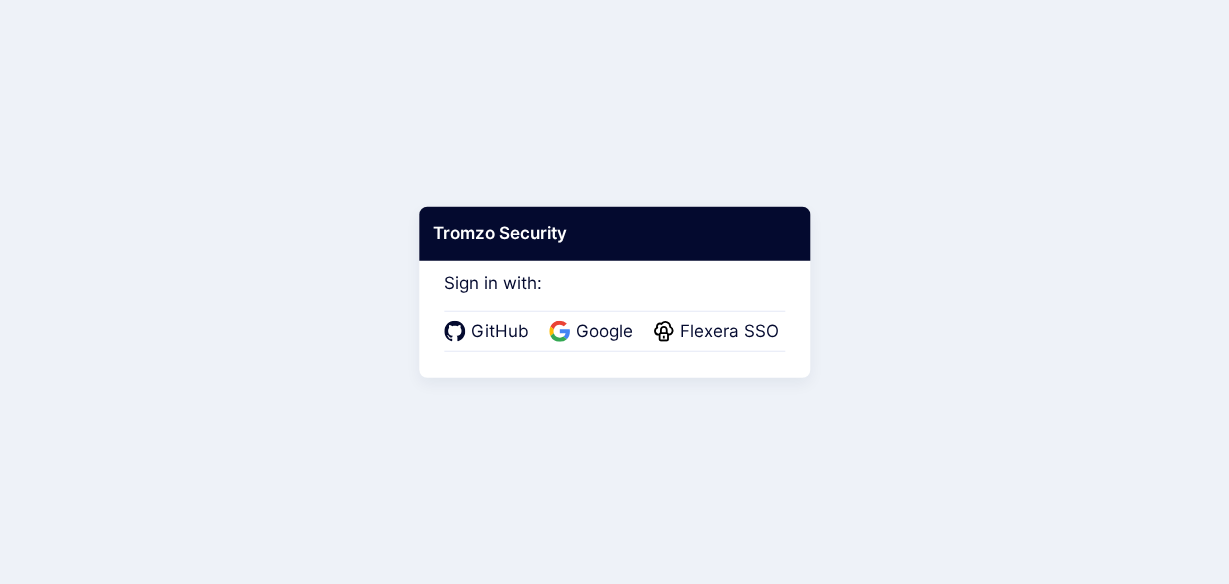 scroll, scrollTop: 0, scrollLeft: 0, axis: both 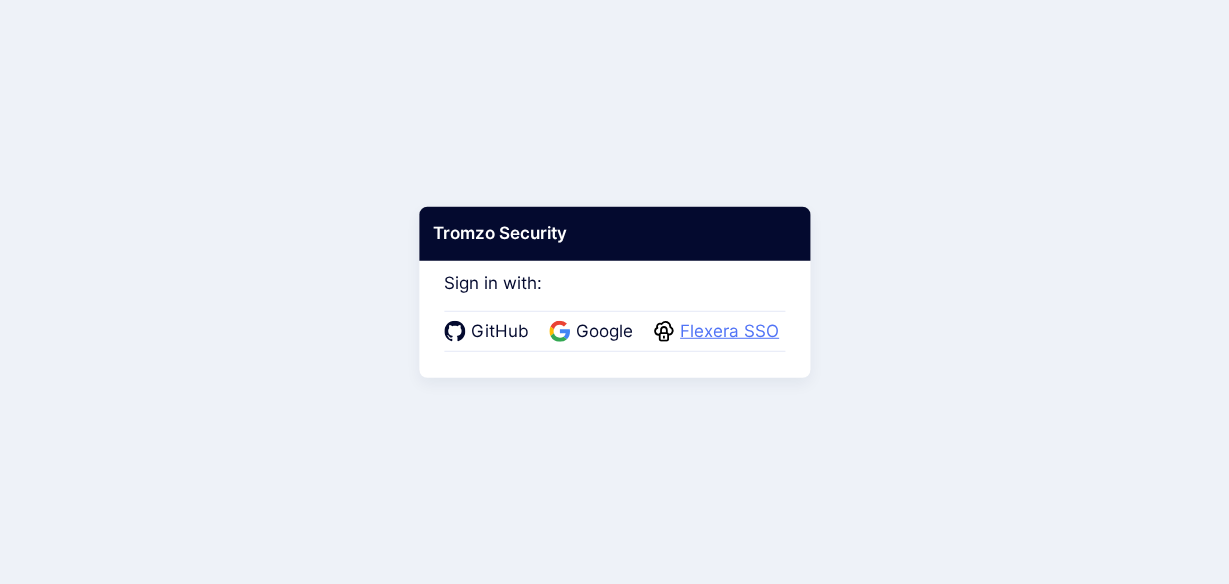 click on "Flexera SSO" at bounding box center [729, 332] 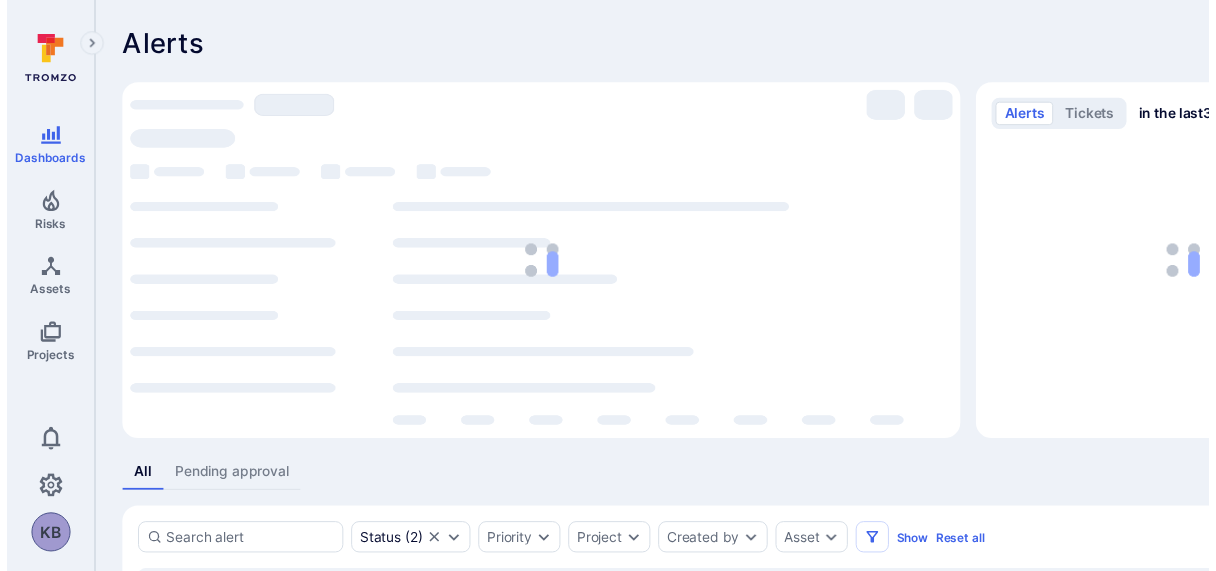 scroll, scrollTop: 0, scrollLeft: 0, axis: both 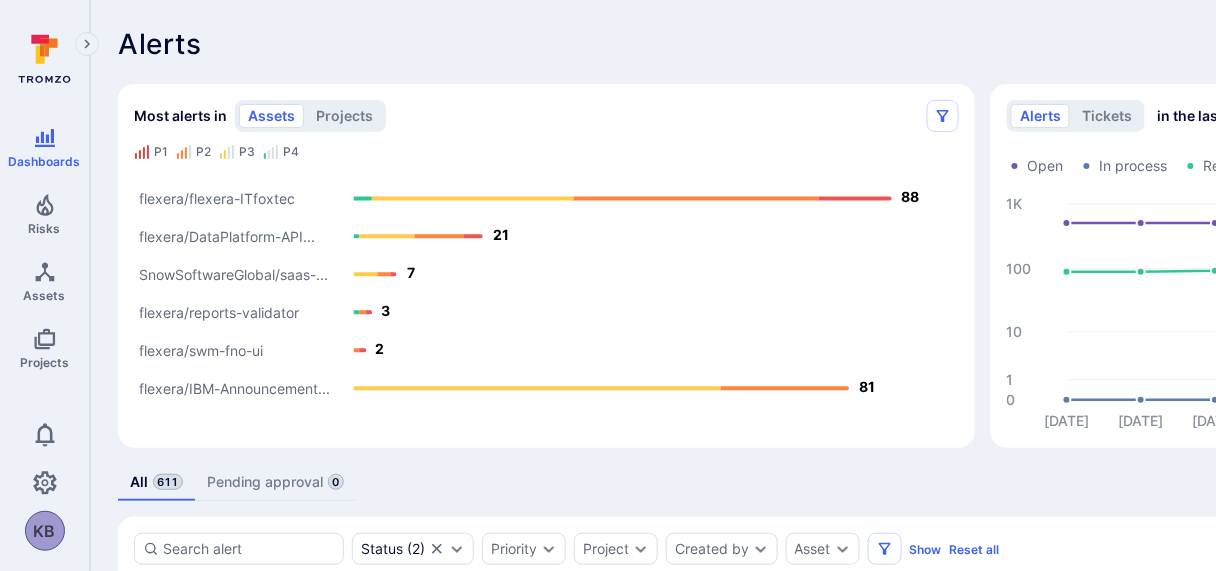 click 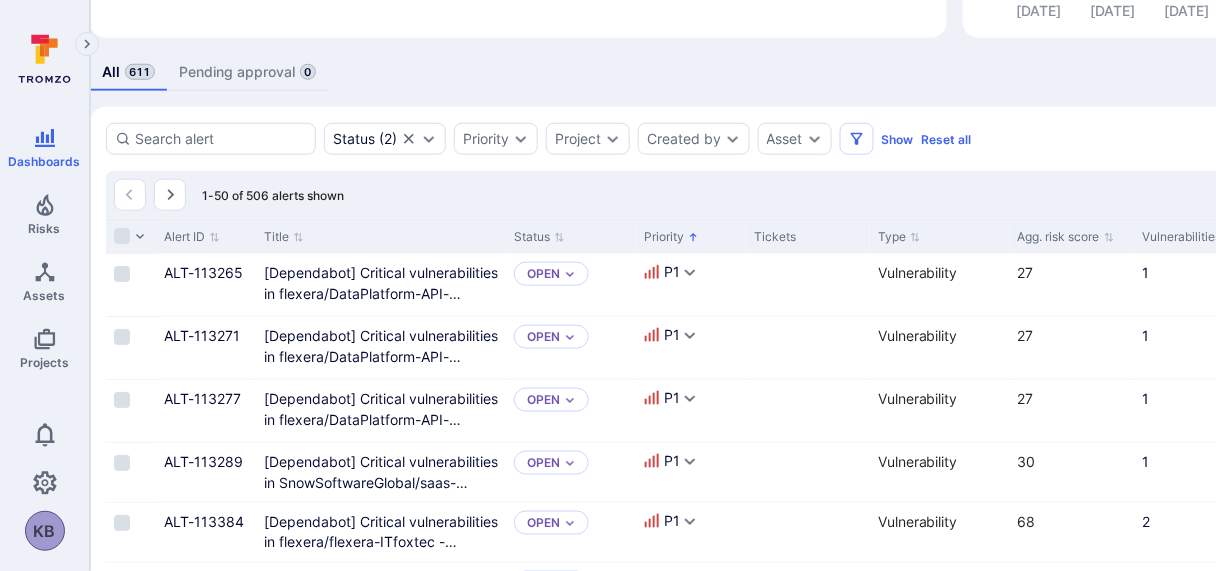 scroll, scrollTop: 411, scrollLeft: 28, axis: both 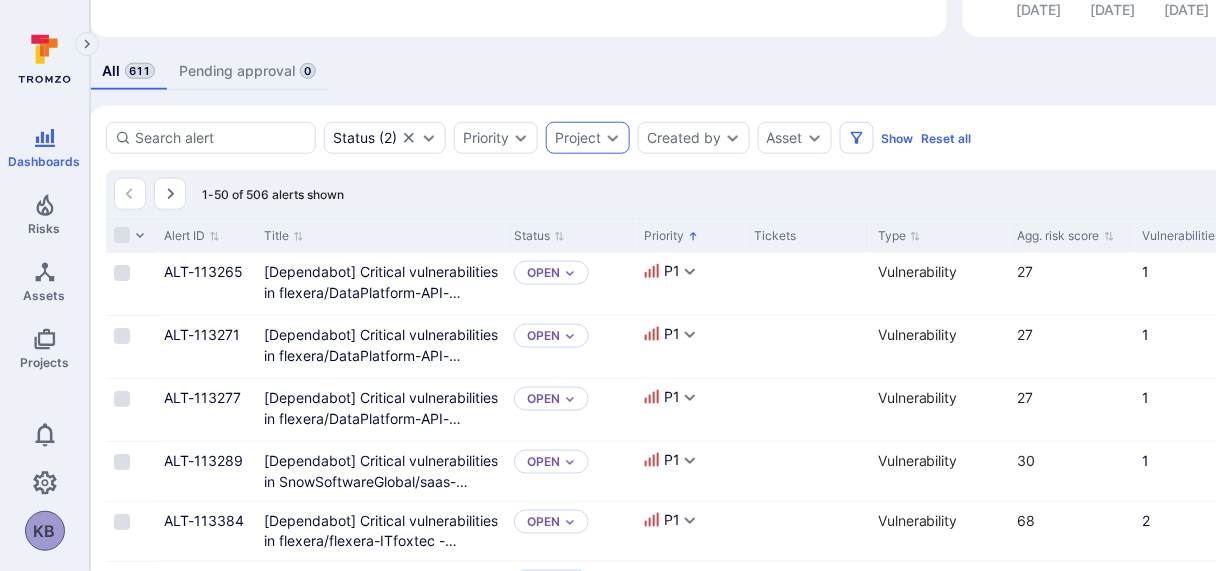 click 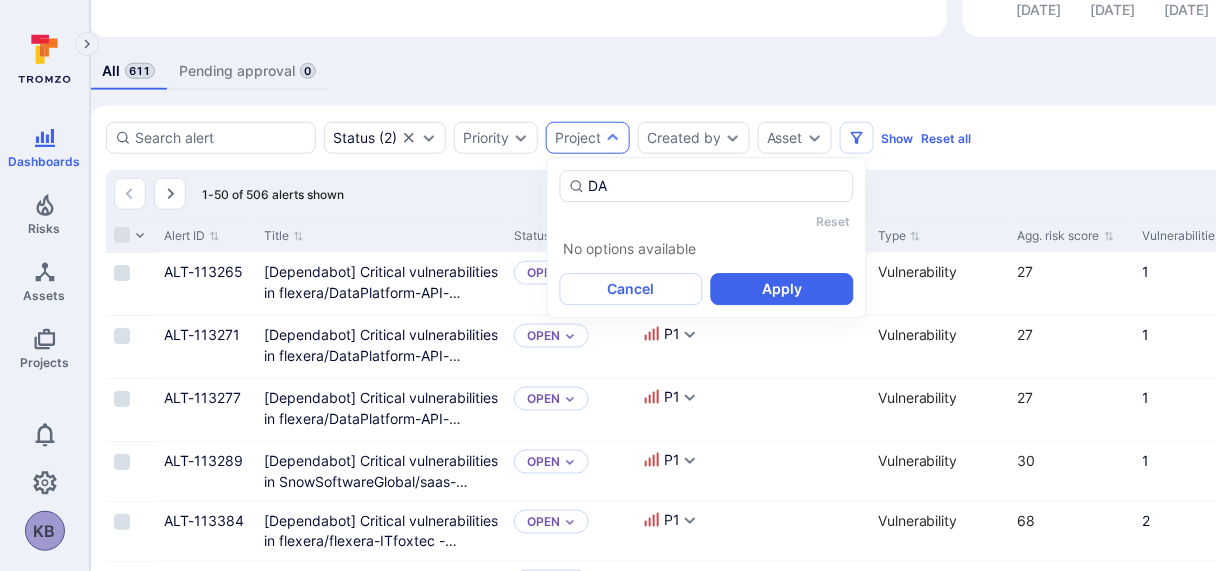 type on "D" 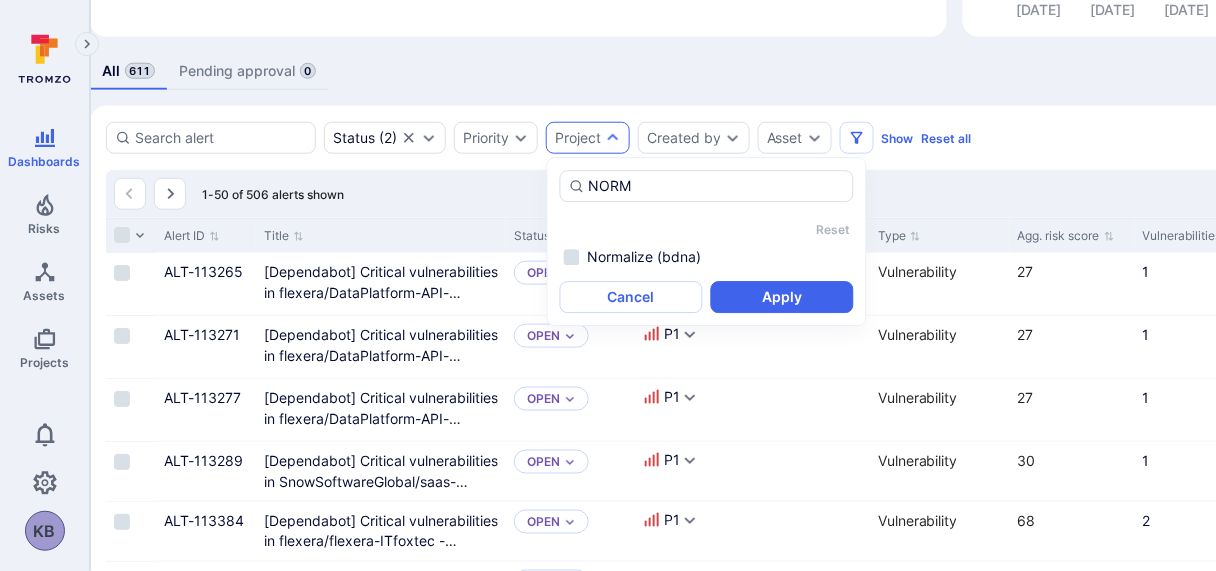 type on "NORM" 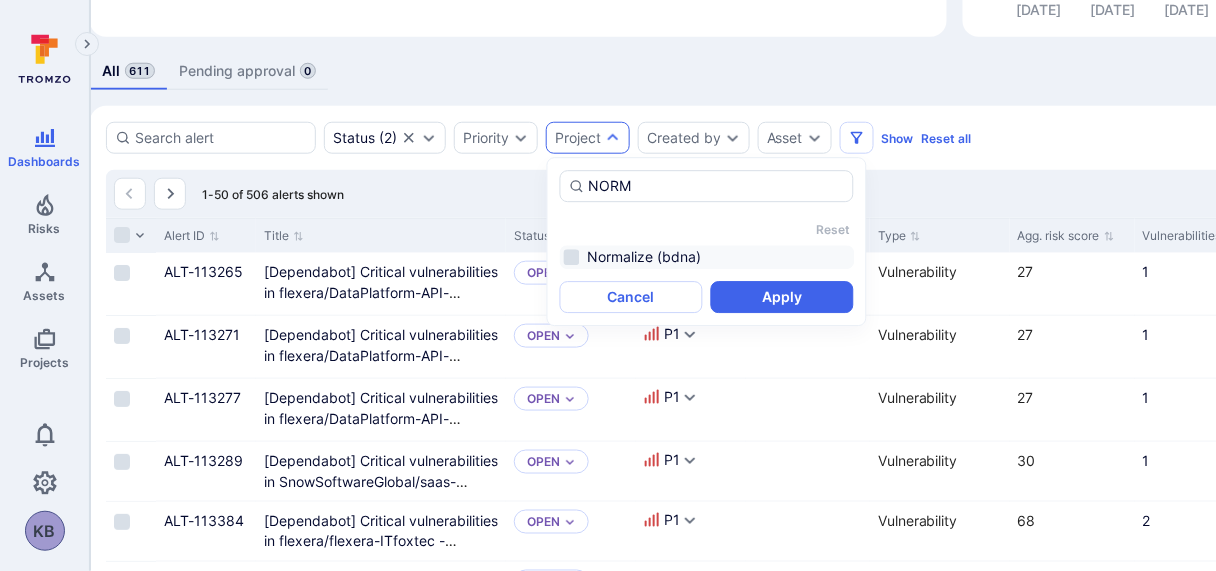 click on "Normalize (bdna)" at bounding box center [707, 257] 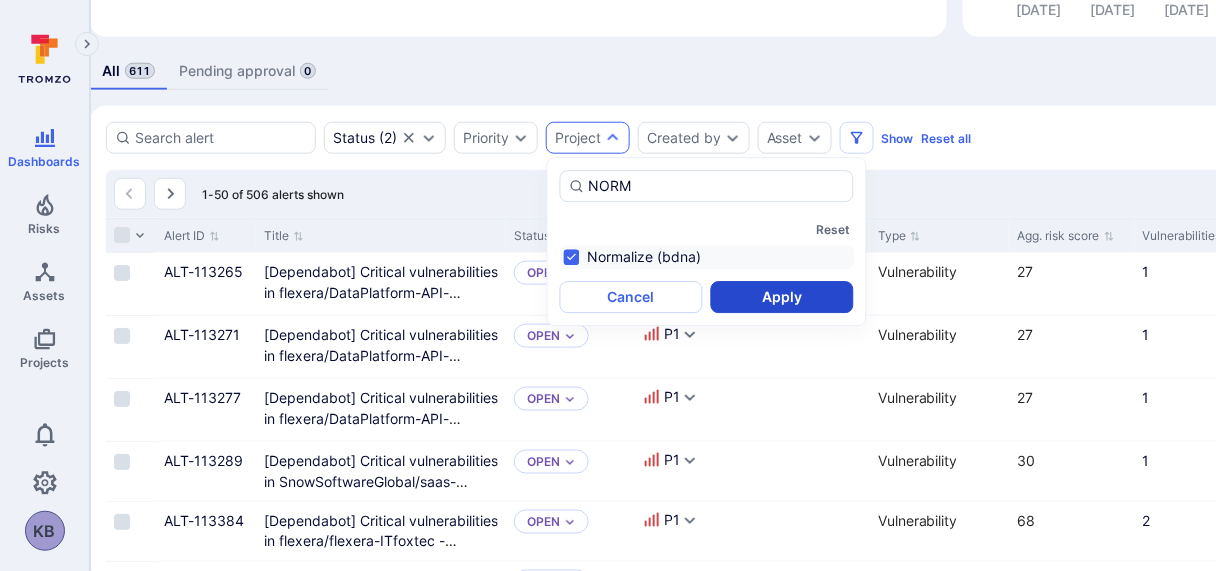 click on "Apply" at bounding box center [782, 297] 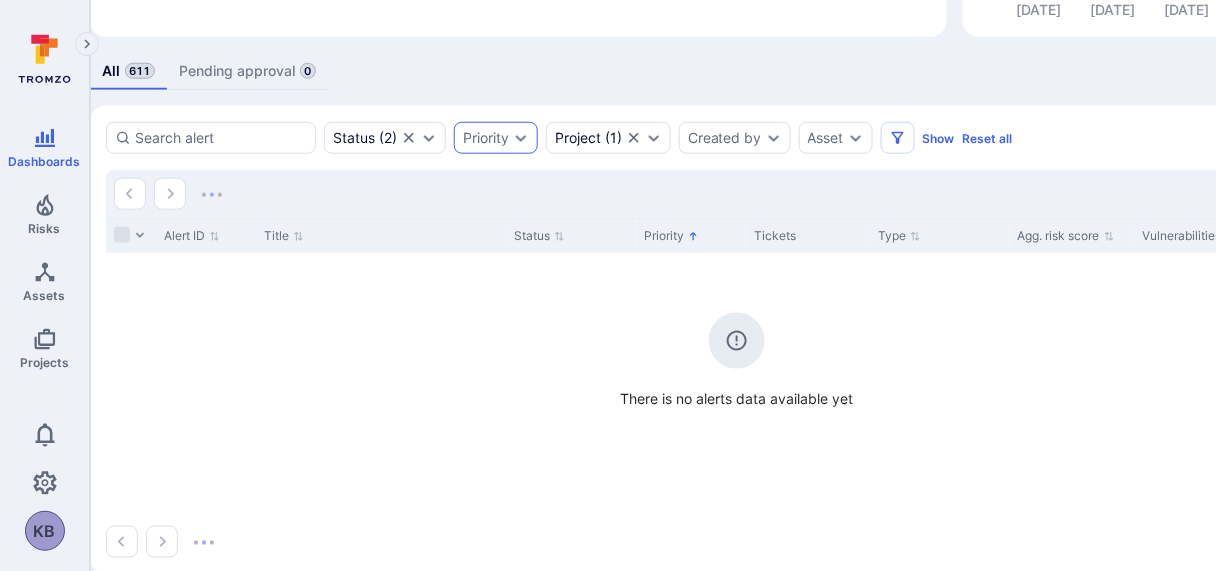 click on "Priority" at bounding box center (486, 138) 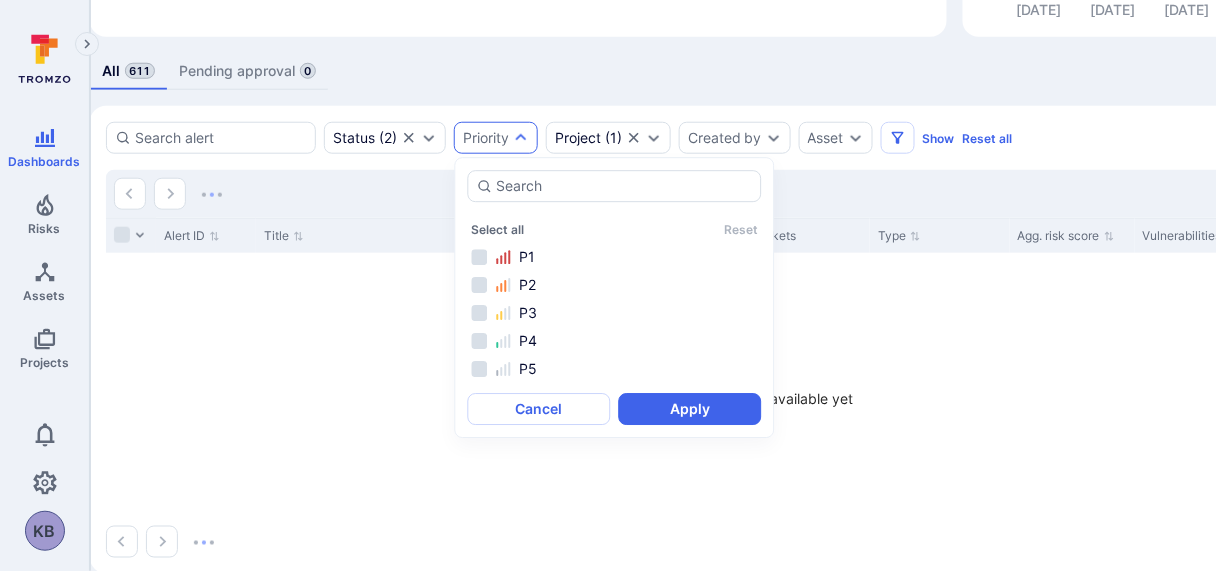click on "Priority" at bounding box center [486, 138] 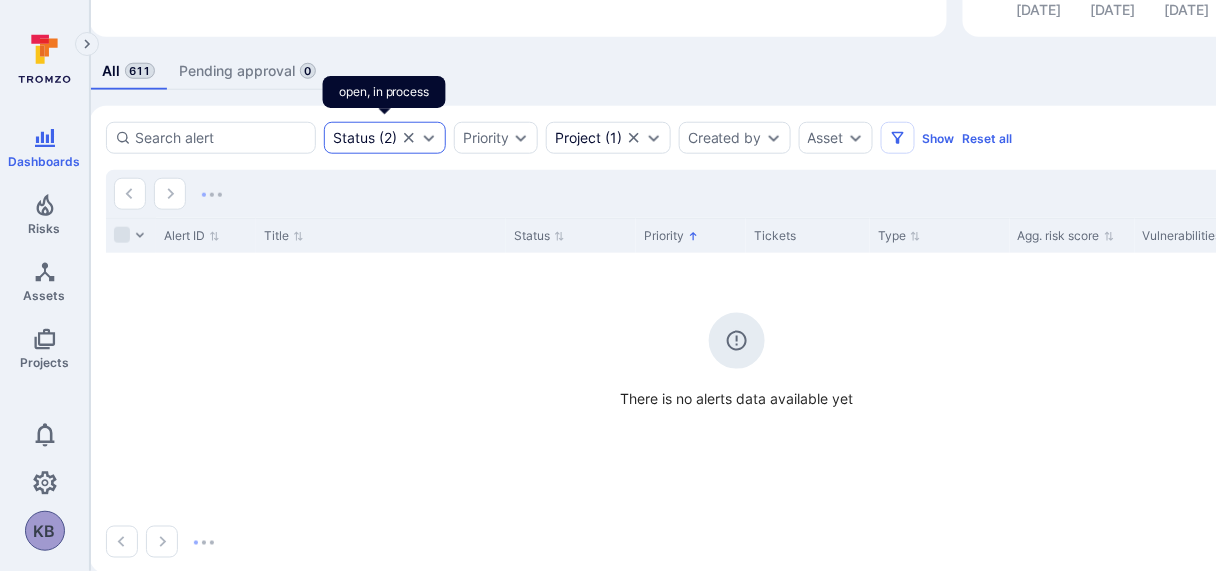 click on "Status  ( 2 )" at bounding box center (385, 138) 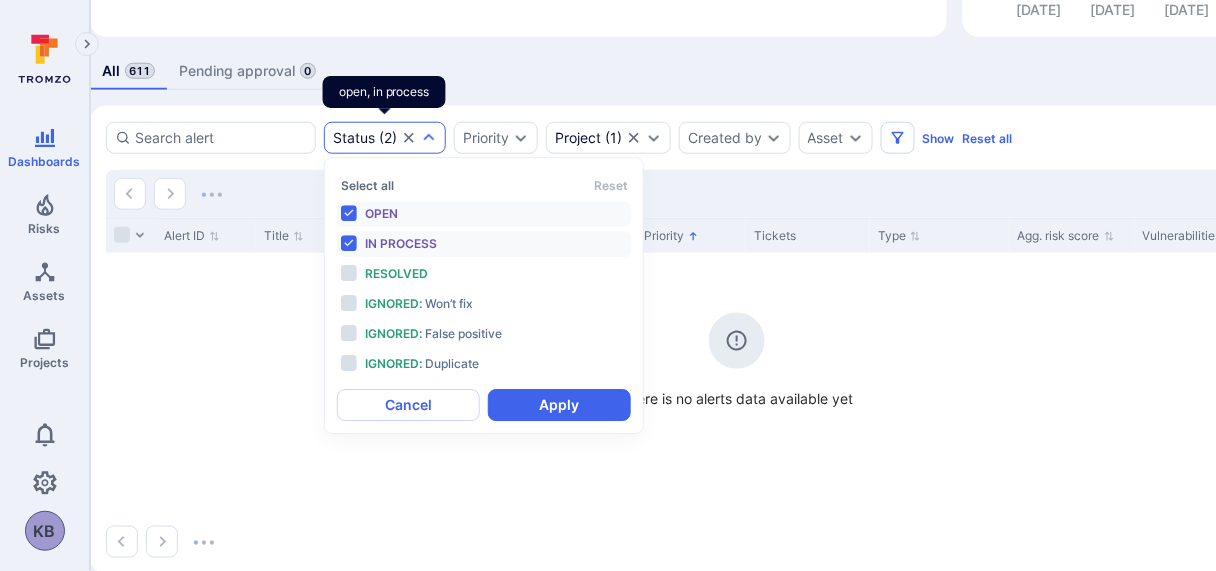 scroll, scrollTop: 16, scrollLeft: 0, axis: vertical 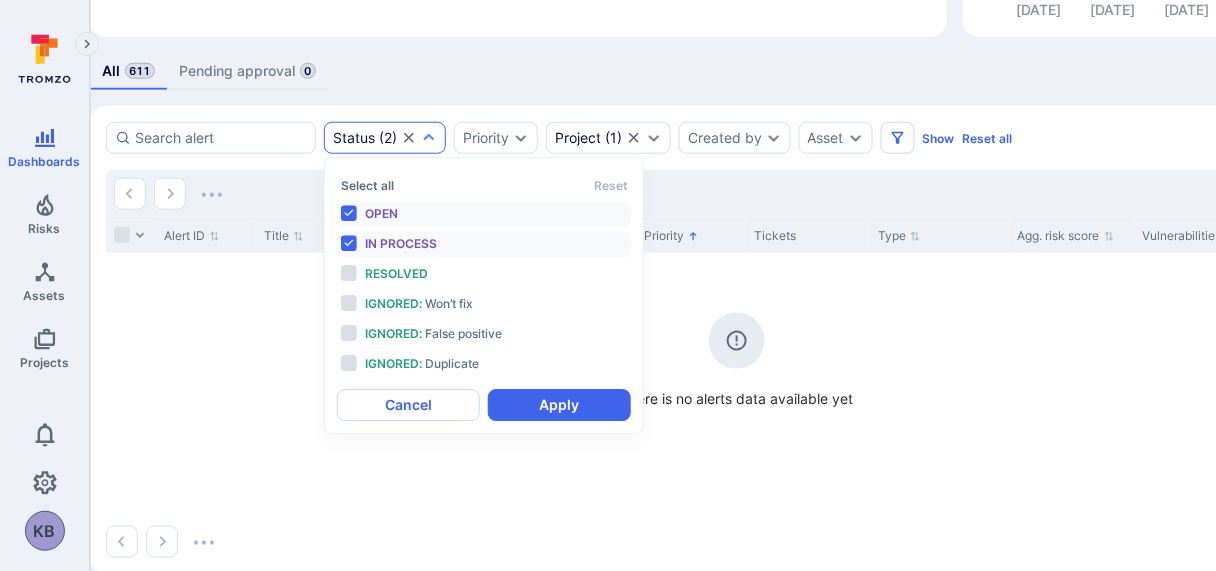 click 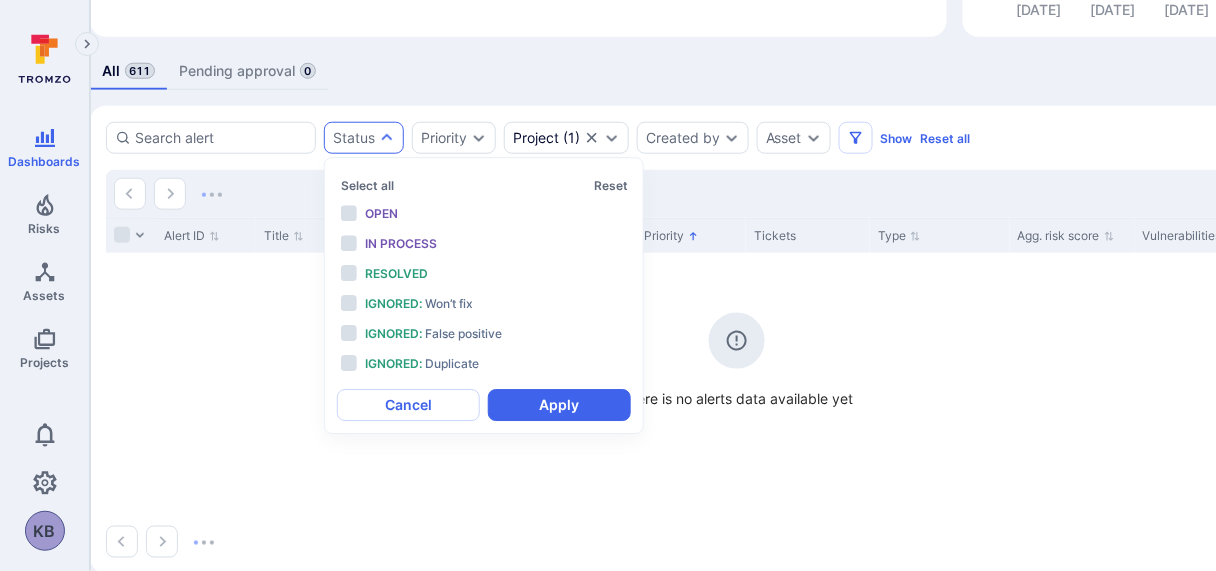 click on "All 611 Pending approval 0" at bounding box center [737, 71] 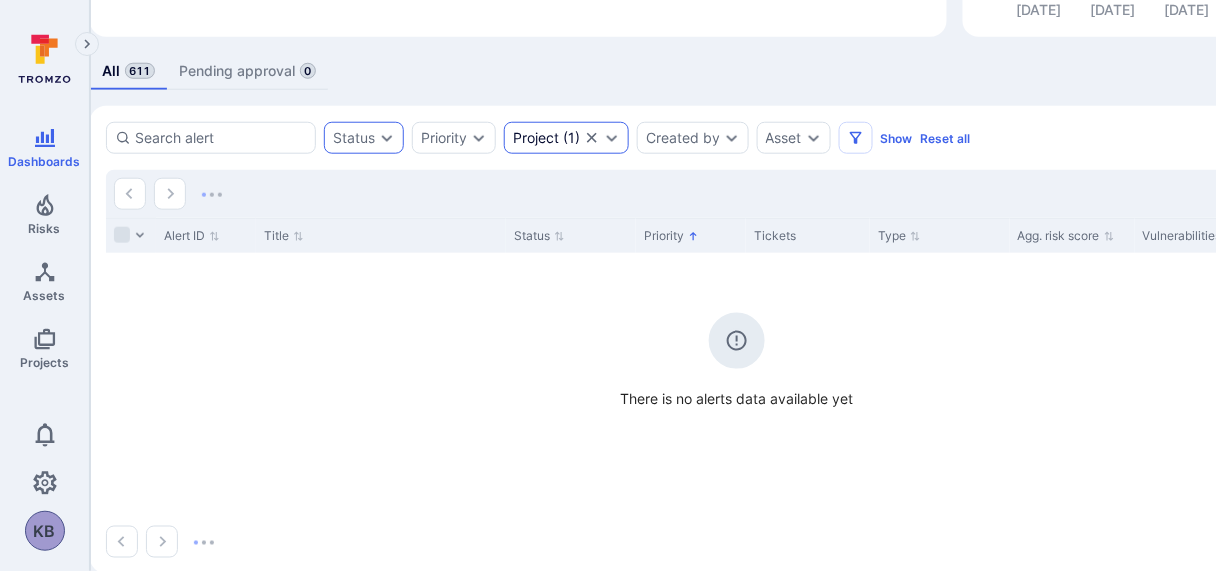 click on "Dashboards Risks Assets Projects 0 KB Dashboards All dashboards Overview Alerts Vulnerabilities Alerts Hide overview Most alerts in assets projects P1 P2 P3 P4 flexera/IBM-Announcement... flexera/swm-fno-ui flexera/reports-validator SnowSoftwareGlobal/saas-... flexera/DataPlatform-API... flexera/flexera-ITfoxtec 81 2 3 7 21 88 alerts tickets in the last  30  days Open In process Resolved [DATE] [DATE] [DATE] [DATE] [DATE] 28 0 1 10 100 1K All 611 Pending approval 0 Status Priority Project  ( 1 ) Created by Asset Show Reset all Project : Normalize (bdna) Alert ID Title Status Priority Tickets Type Agg. risk score Vulnerabilities Created by Due date Project Assignee Alerts tags Date created Last updated Updated by   There is no alerts data available yet" at bounding box center [580, -126] 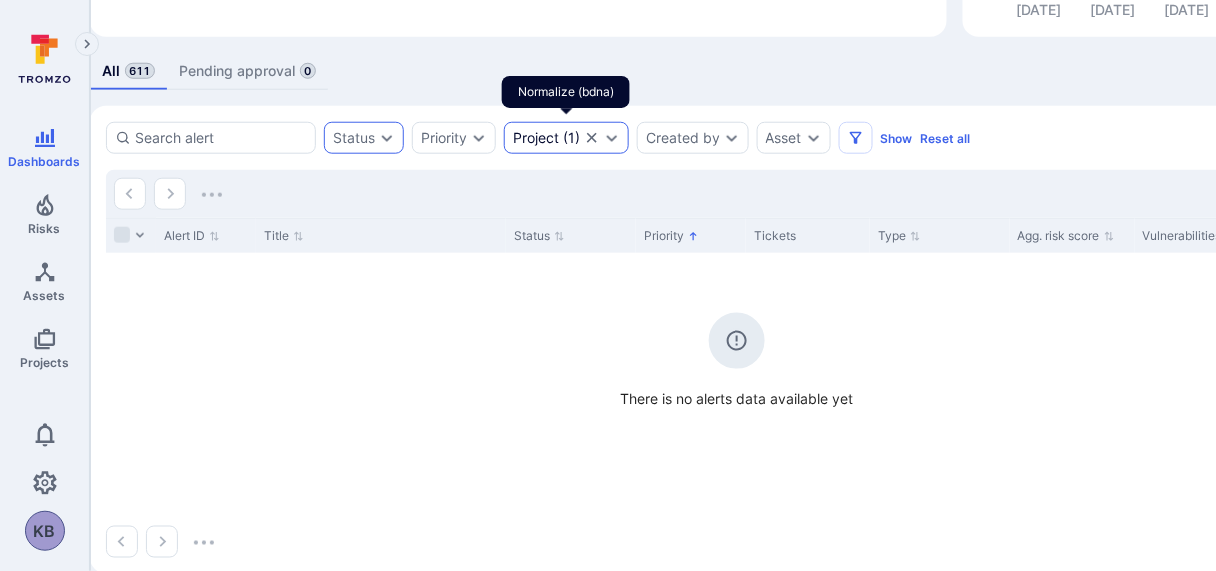 click on "Project  ( 1 )" at bounding box center [546, 138] 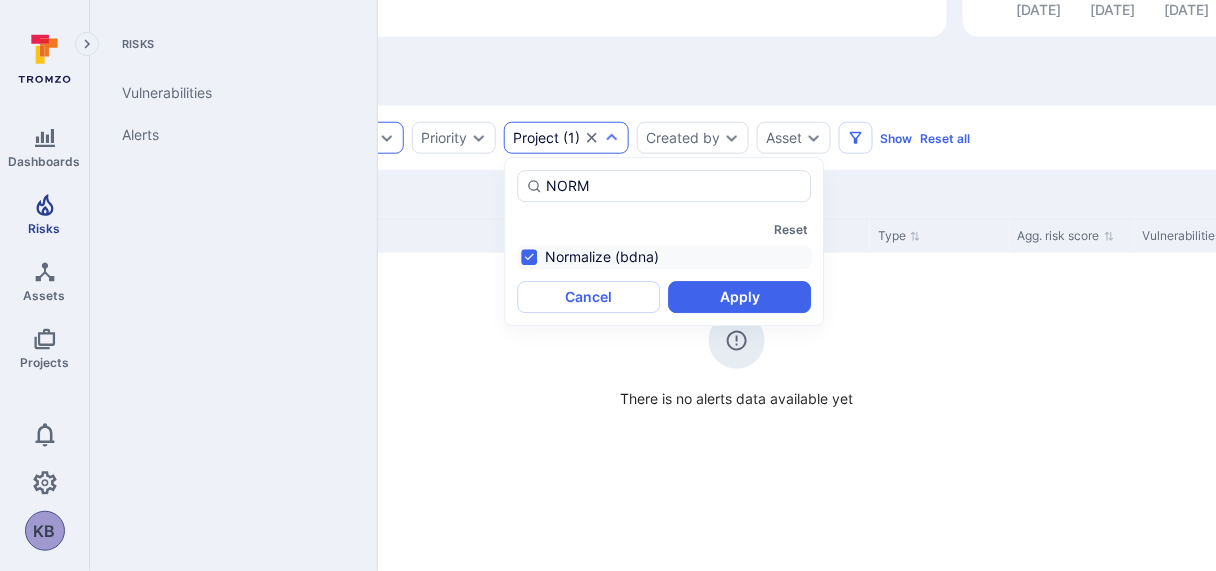 click on "Risks" at bounding box center (44, 214) 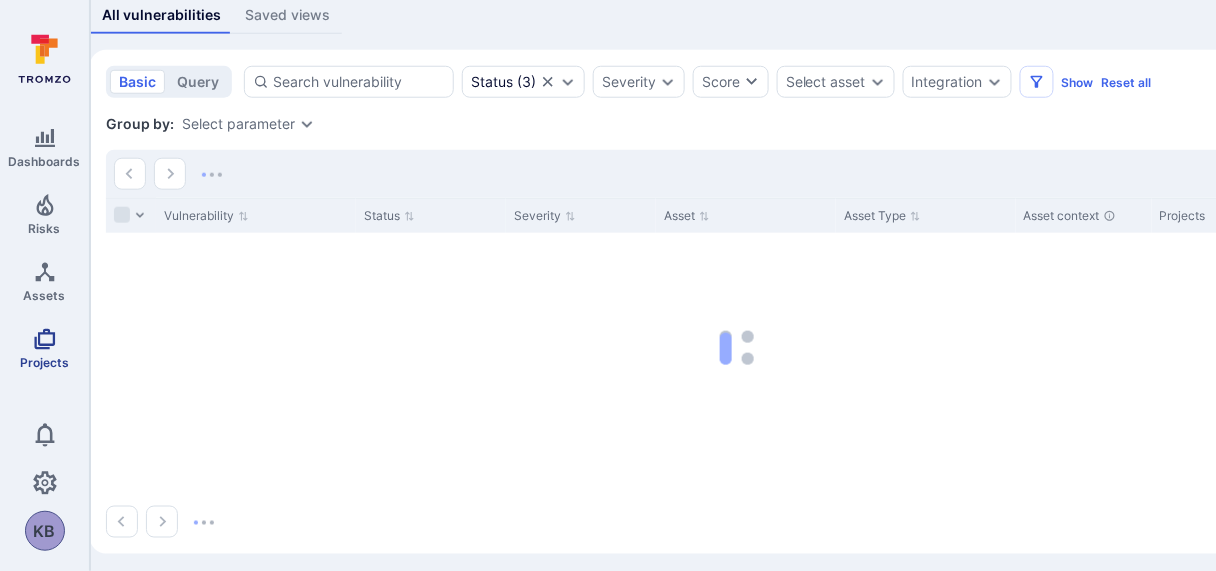 click on "Projects" at bounding box center (44, 362) 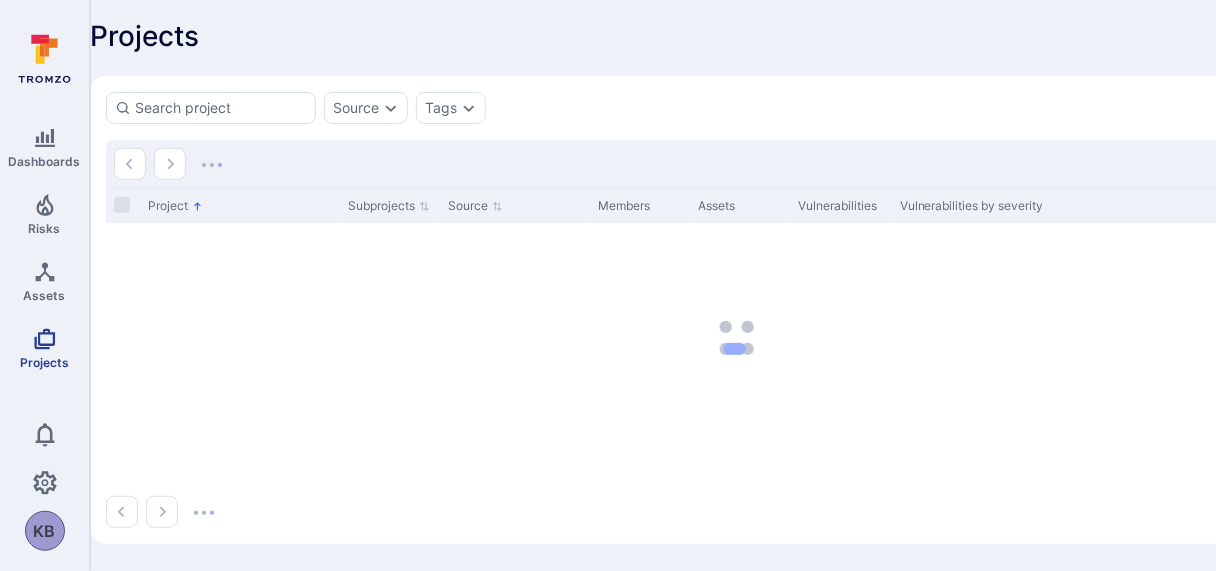scroll, scrollTop: 0, scrollLeft: 28, axis: horizontal 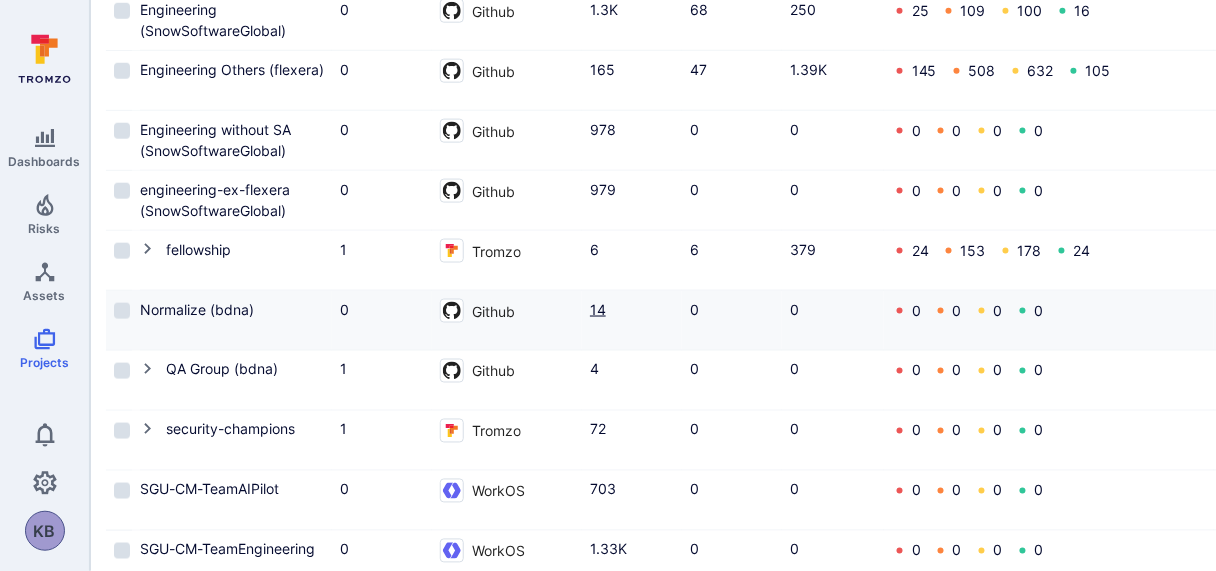 click on "14" at bounding box center [598, 309] 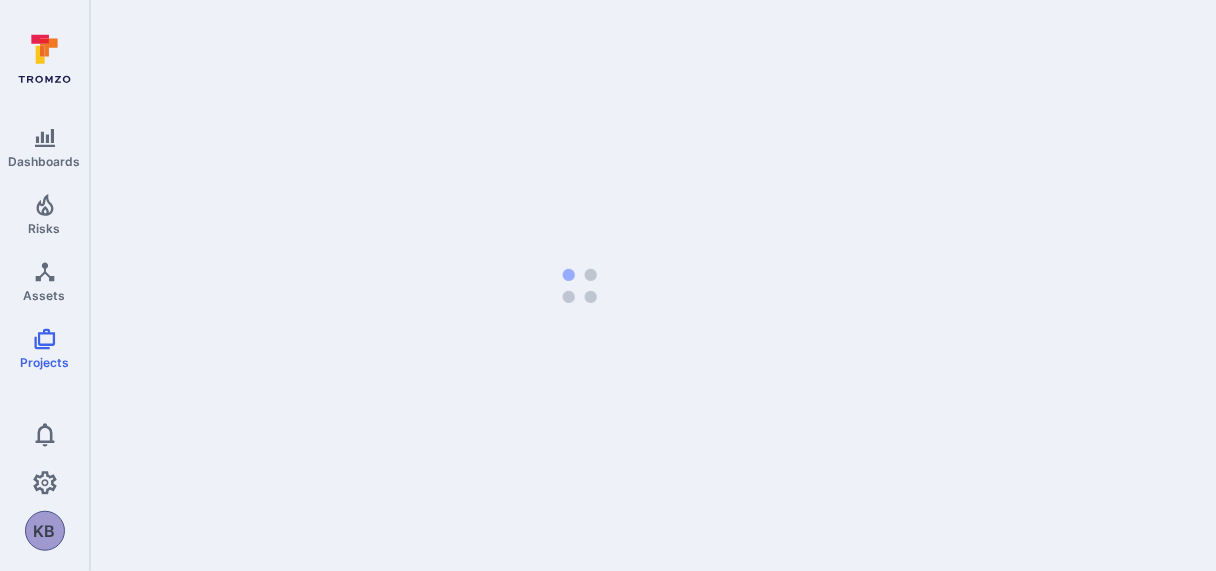 scroll, scrollTop: 0, scrollLeft: 28, axis: horizontal 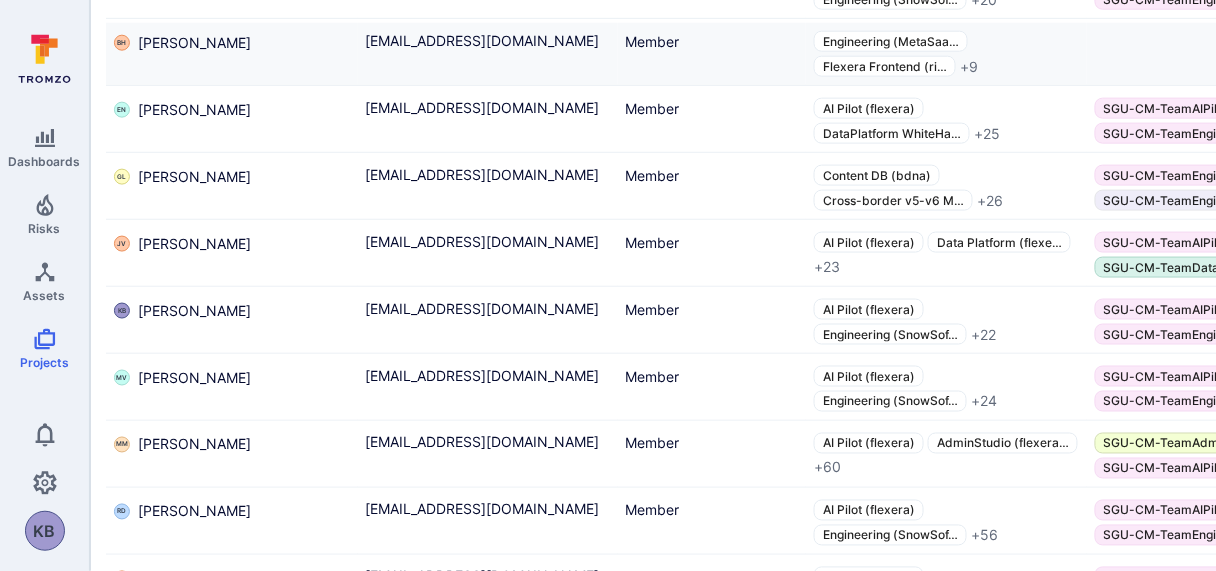 click at bounding box center (1227, 54) 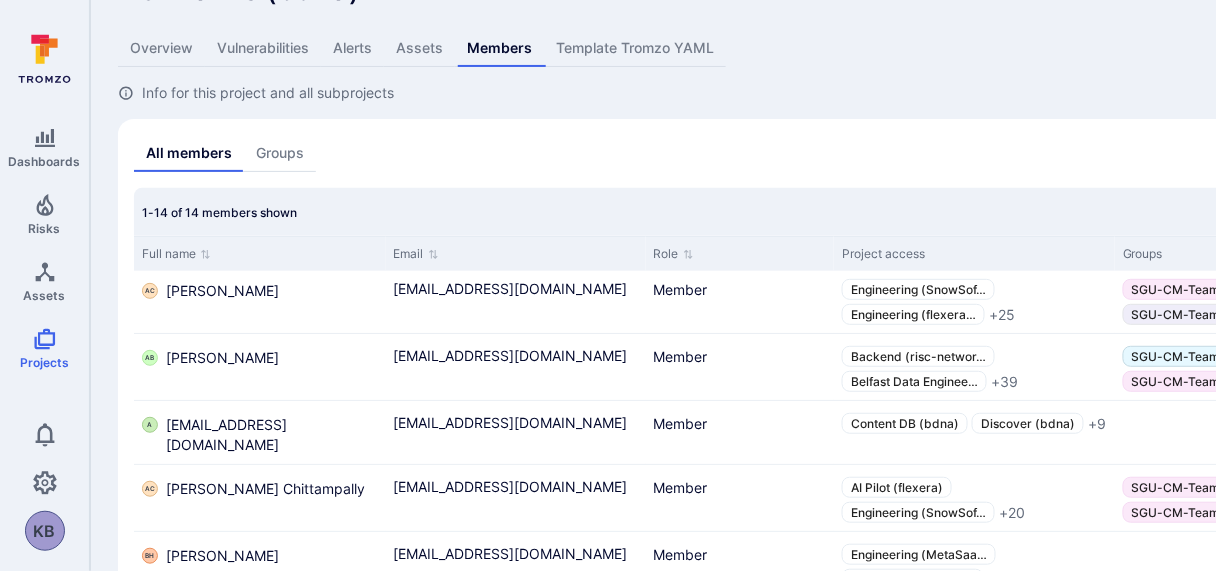 scroll, scrollTop: 0, scrollLeft: 0, axis: both 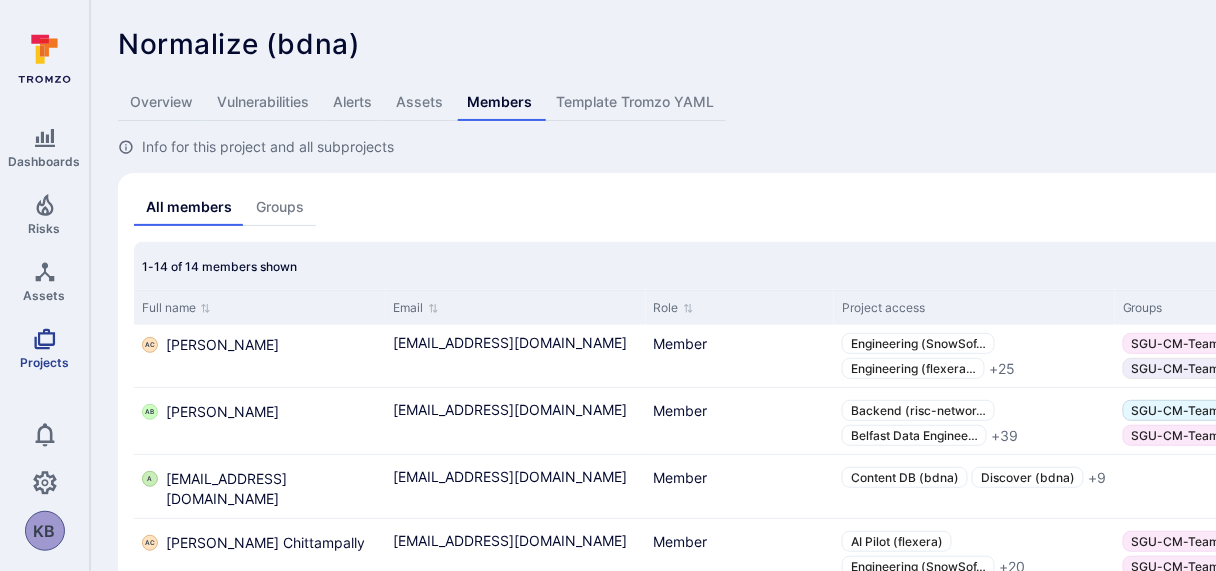 click on "Projects" at bounding box center [44, 348] 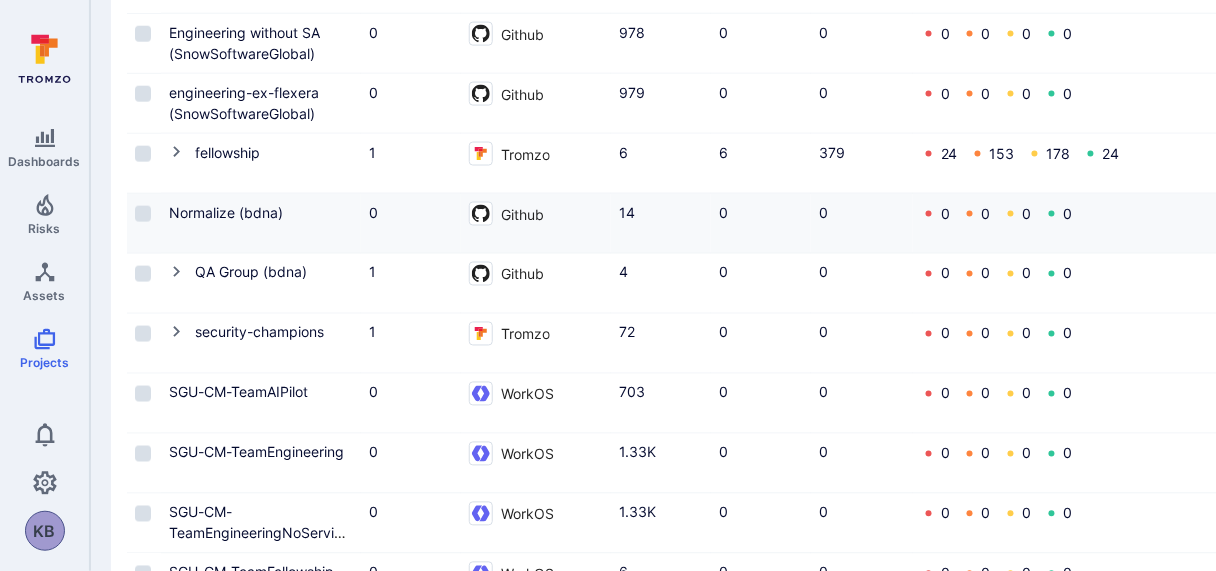 scroll, scrollTop: 699, scrollLeft: 7, axis: both 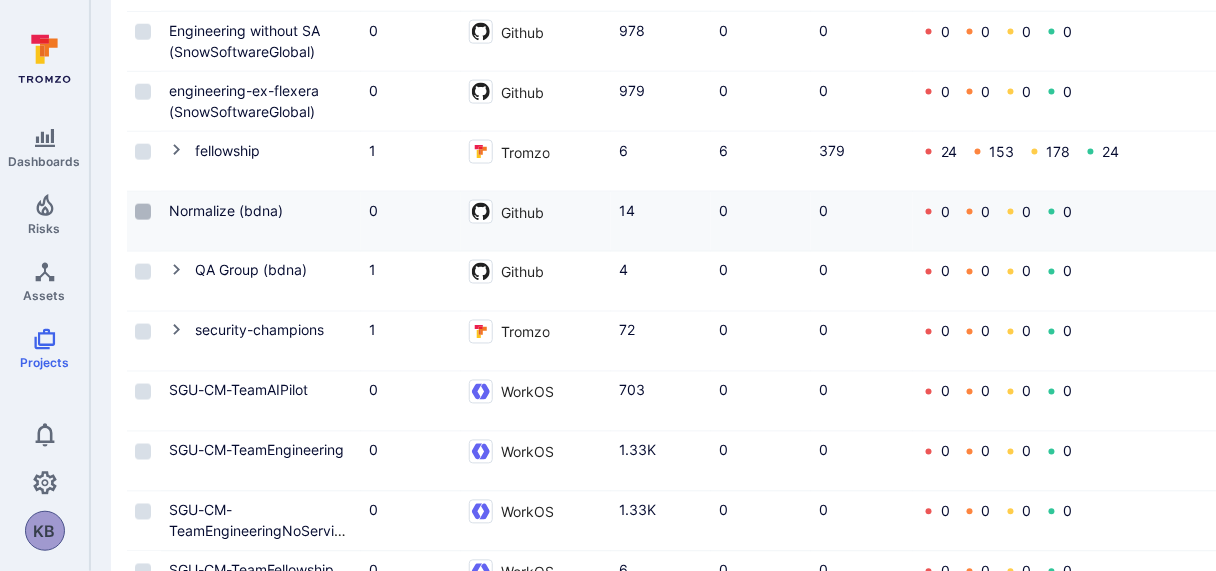 click at bounding box center [143, 212] 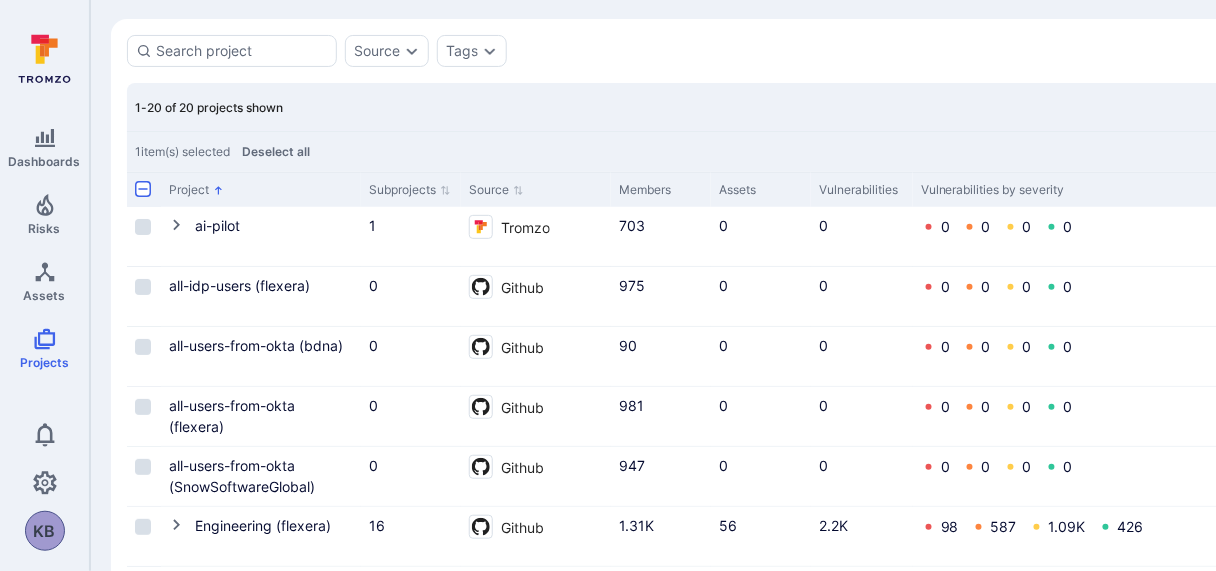 scroll, scrollTop: 0, scrollLeft: 7, axis: horizontal 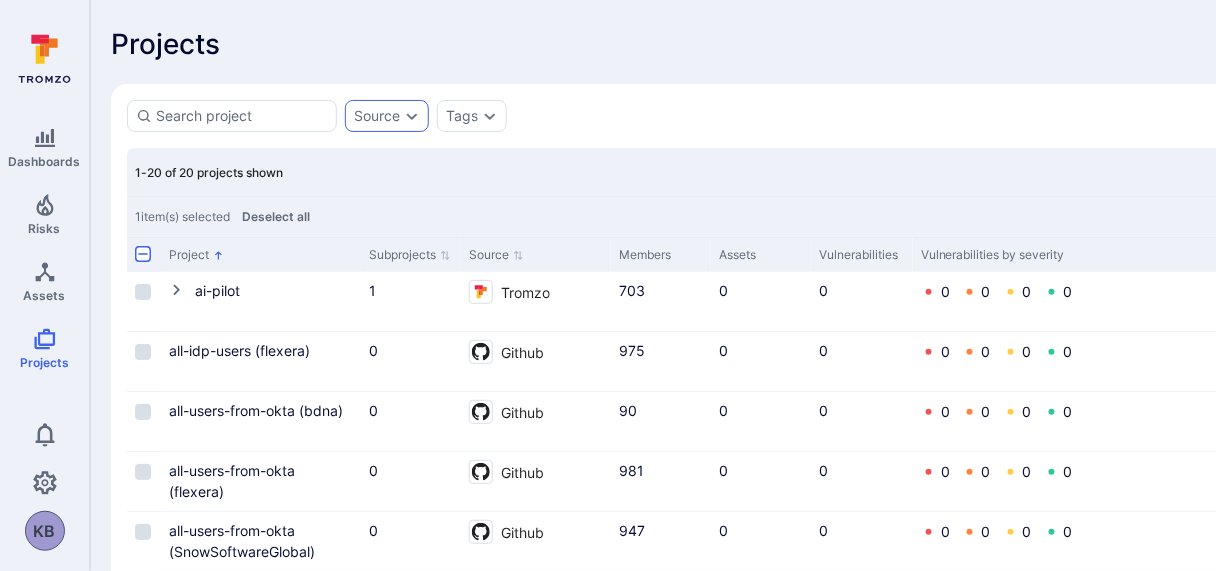 click on "Source" at bounding box center [377, 116] 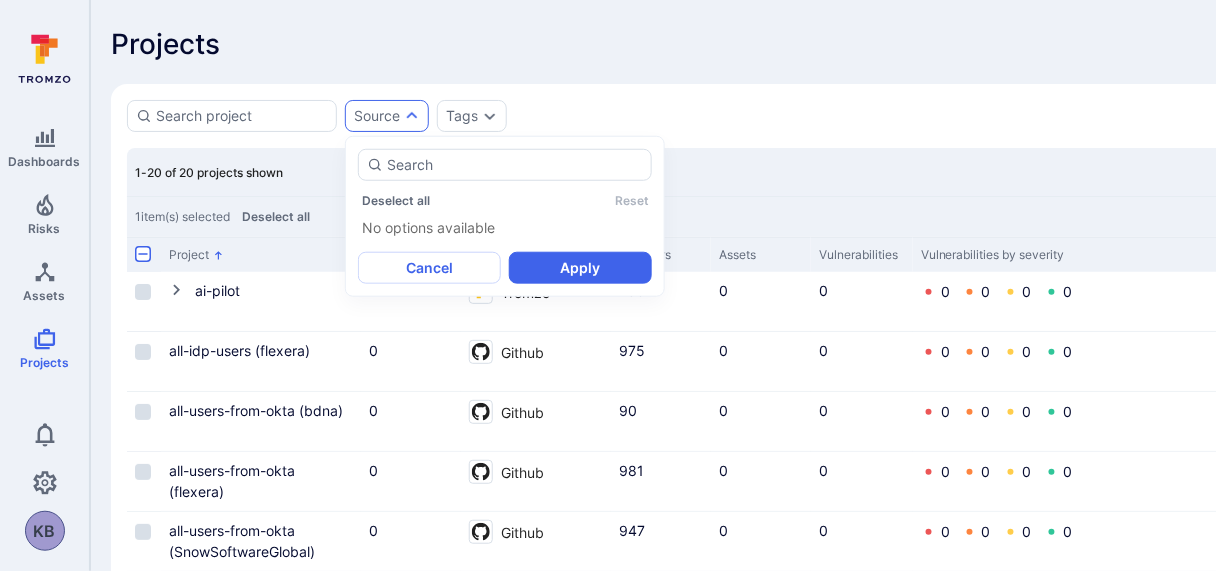 click on "Source" at bounding box center [377, 116] 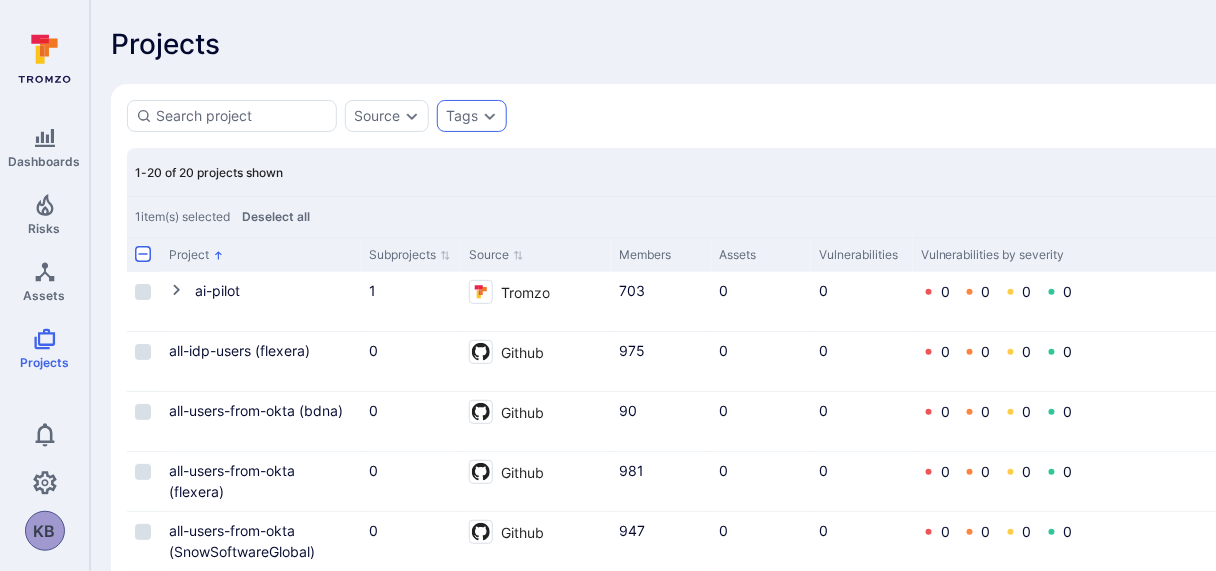 click on "Tags" at bounding box center [462, 116] 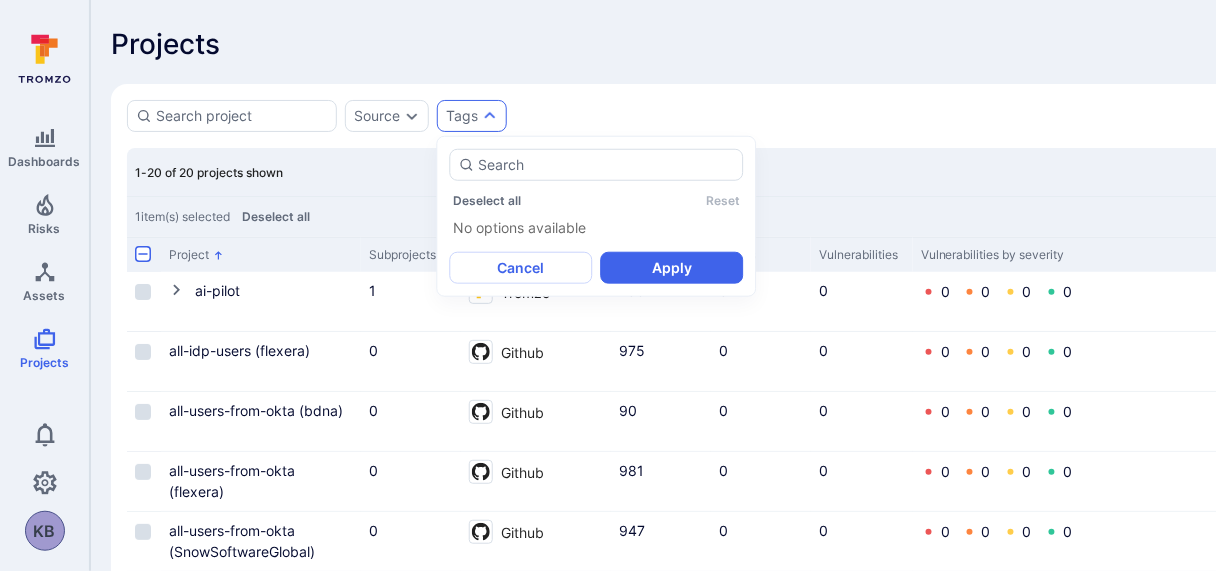 click on "Tags" at bounding box center (462, 116) 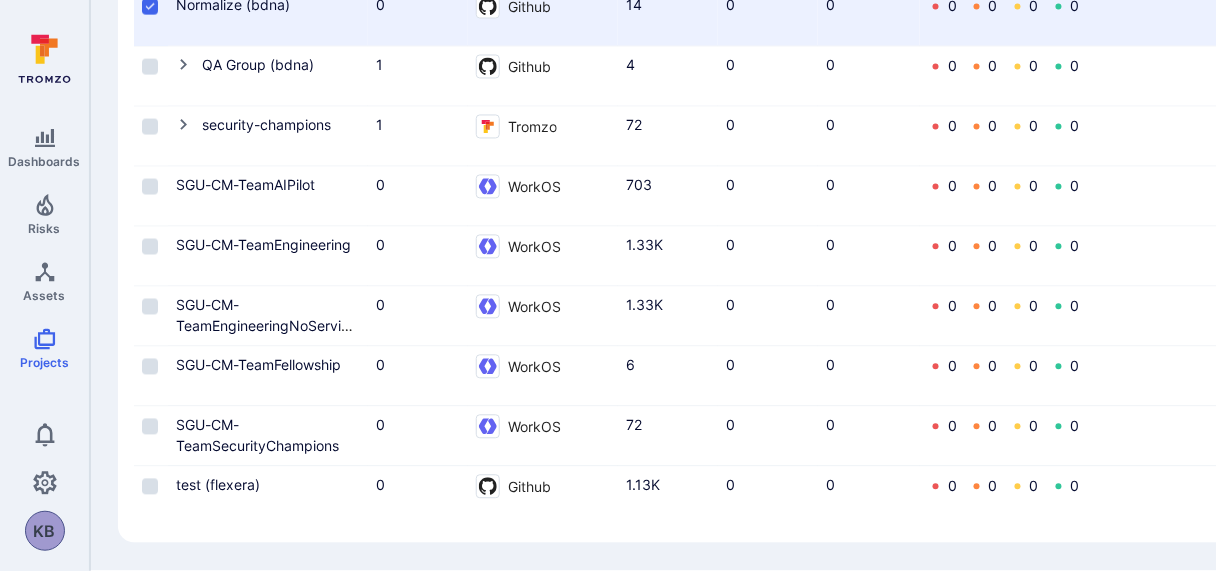 scroll, scrollTop: 0, scrollLeft: 0, axis: both 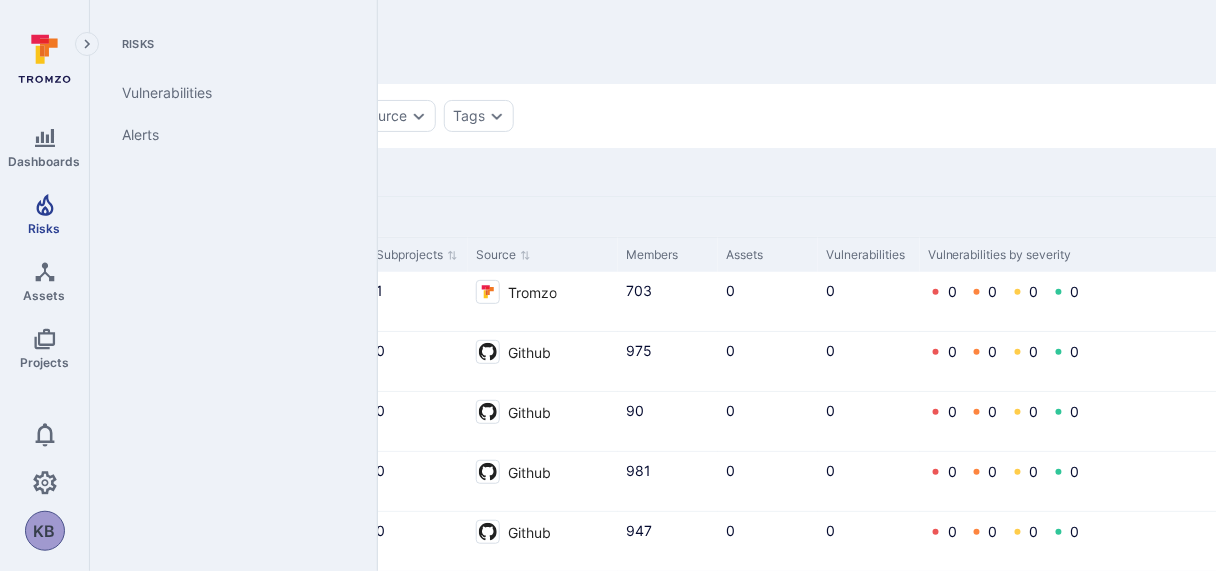 click 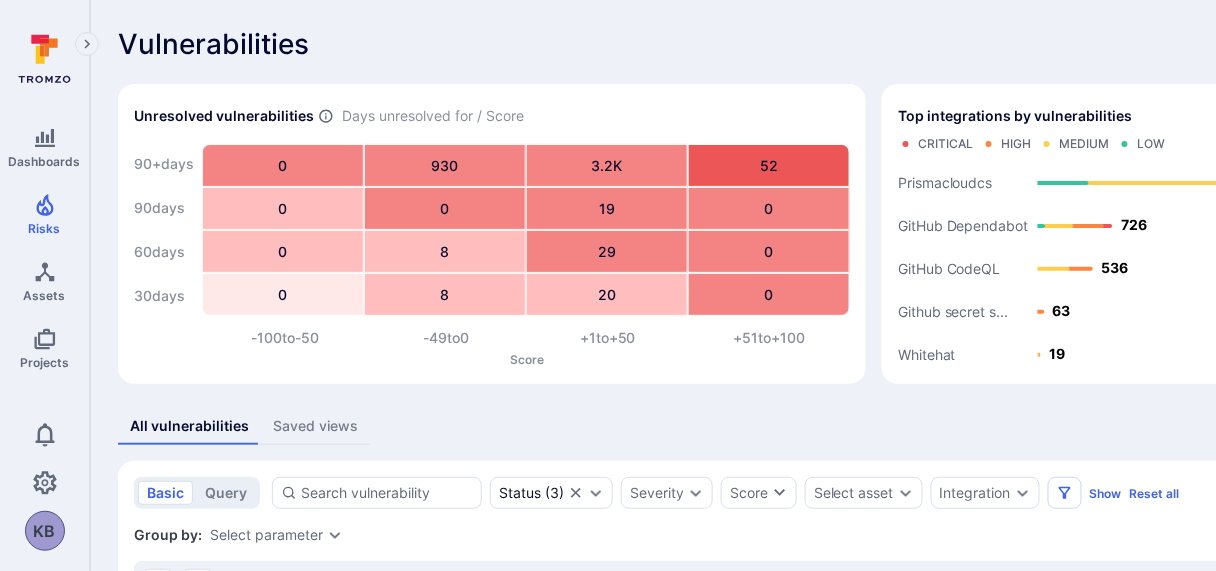 scroll, scrollTop: 421, scrollLeft: 0, axis: vertical 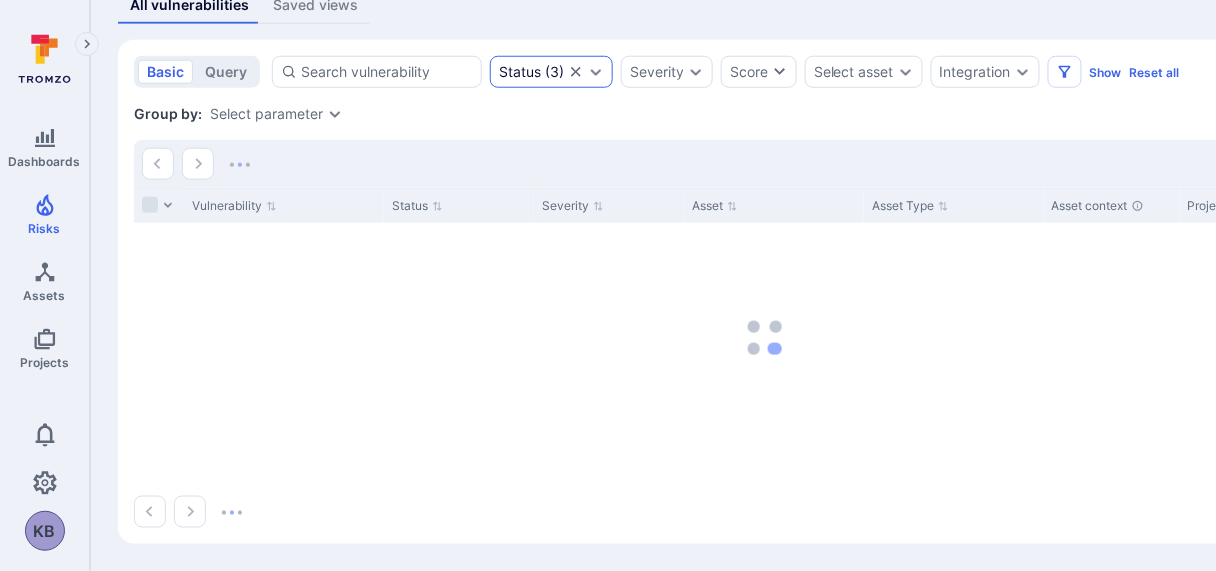 click 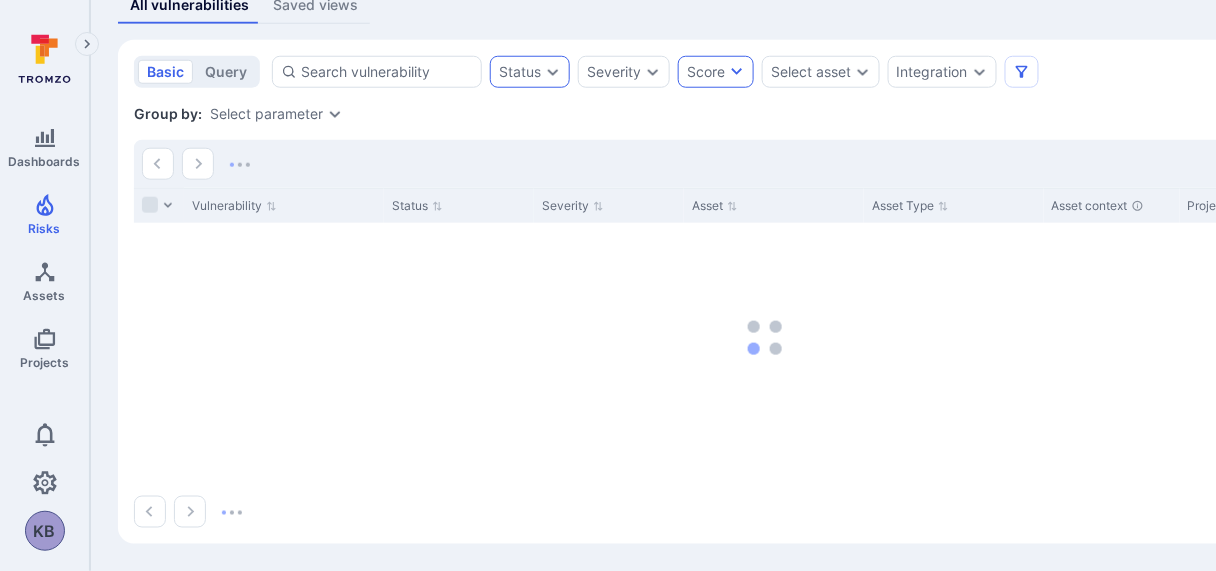 click on "Score" at bounding box center (706, 72) 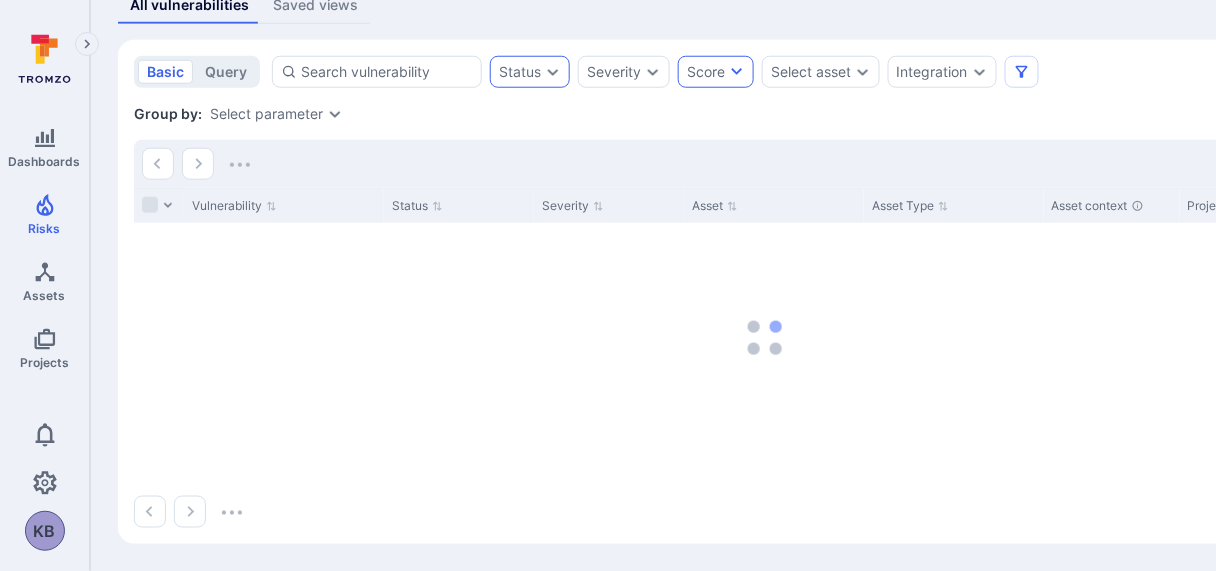 scroll, scrollTop: 408, scrollLeft: 0, axis: vertical 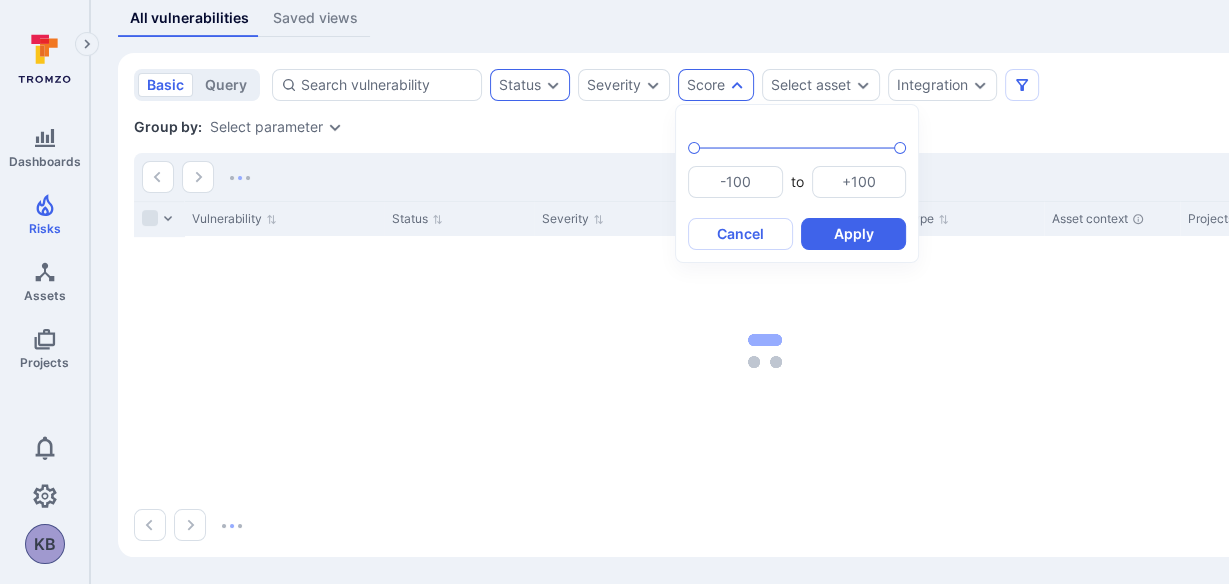 click at bounding box center [614, 292] 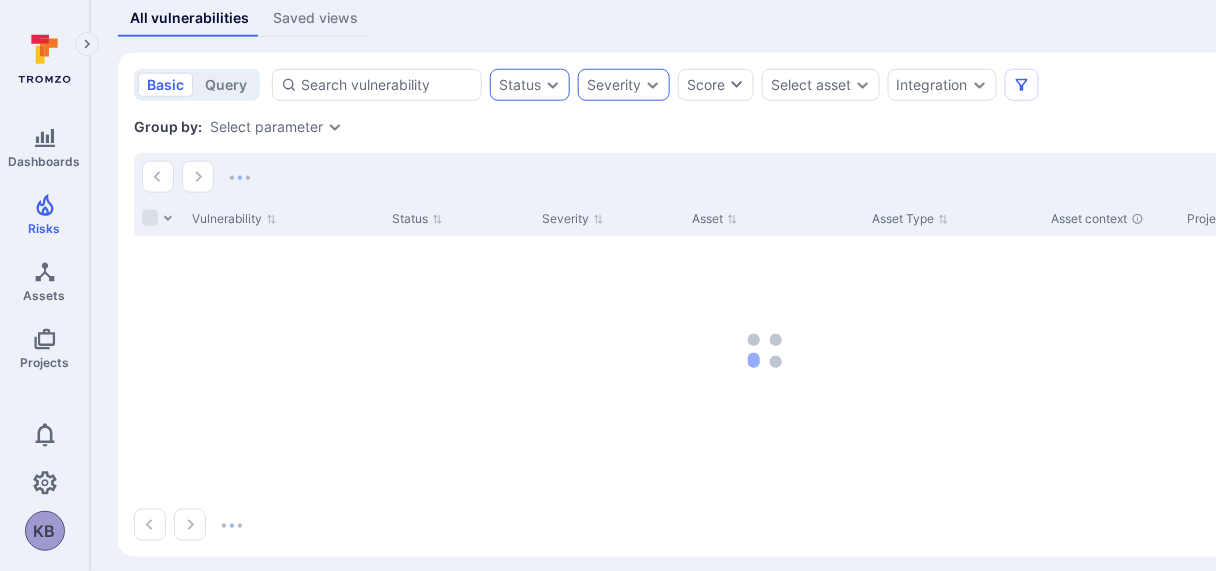 click on "Severity" at bounding box center [624, 85] 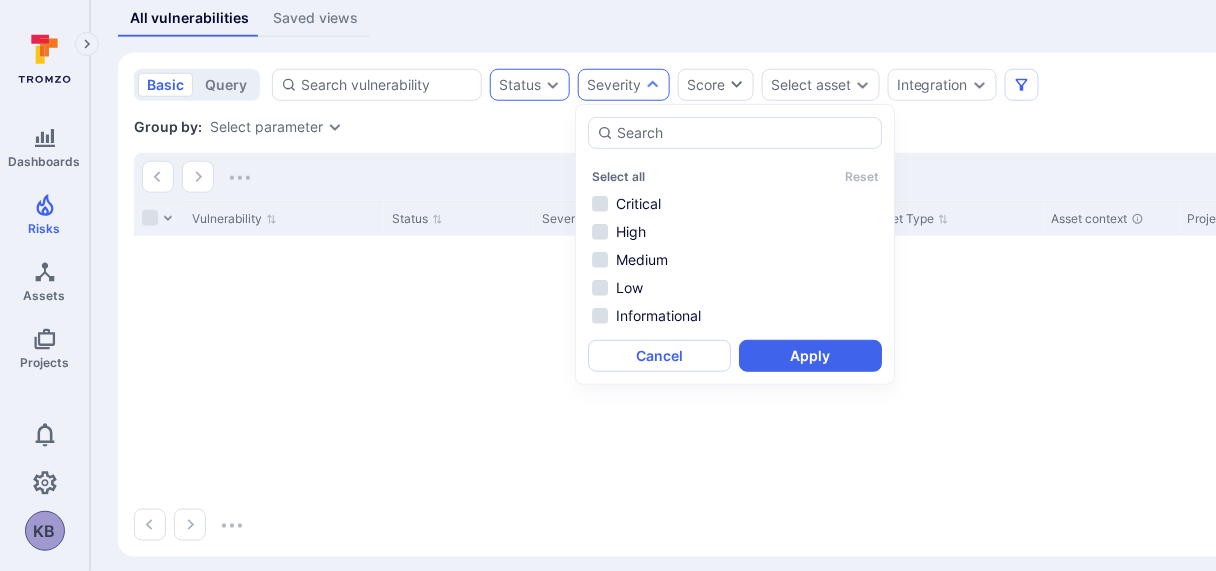 click on "Severity" at bounding box center [624, 85] 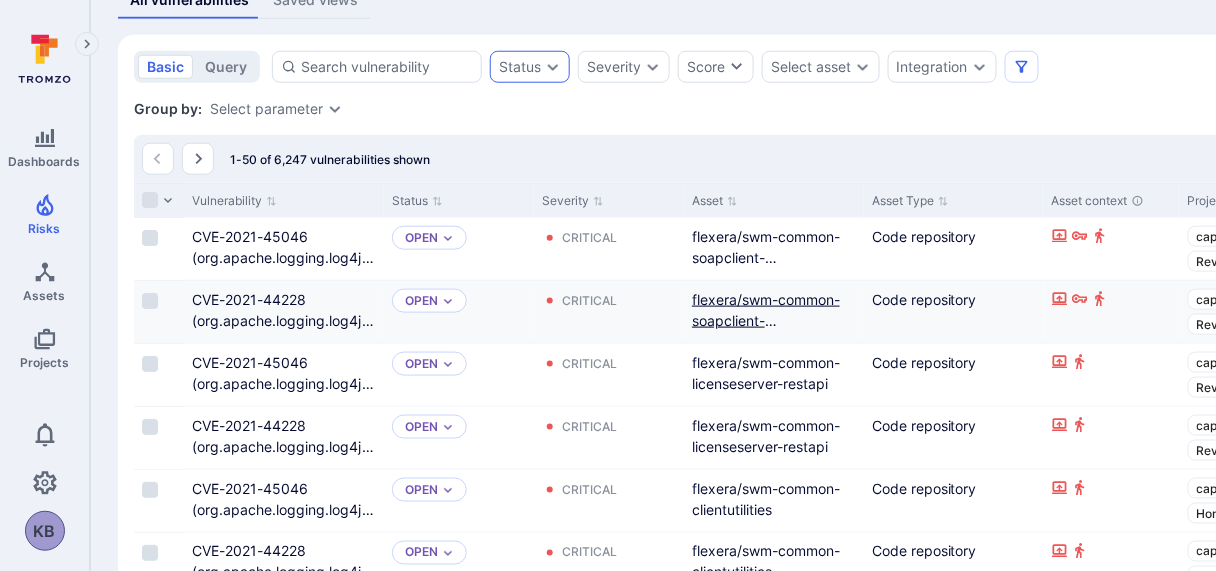 scroll, scrollTop: 432, scrollLeft: 0, axis: vertical 